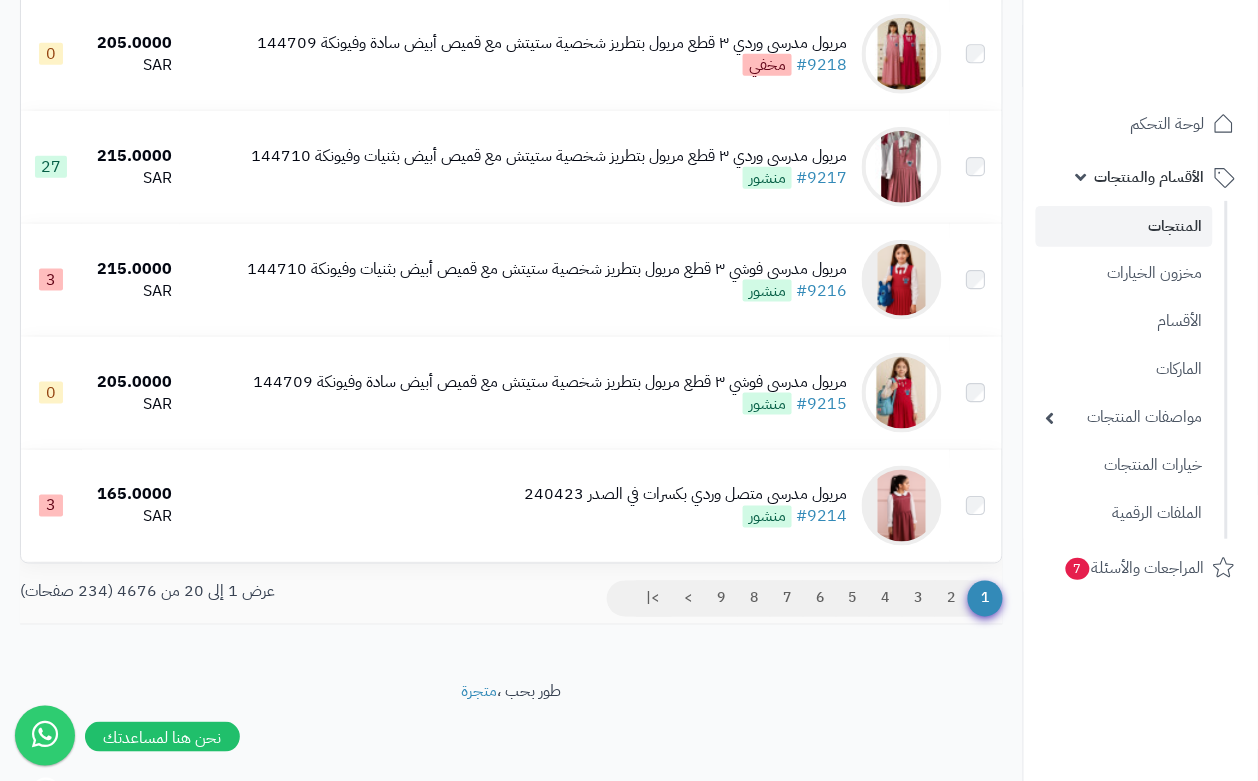 scroll, scrollTop: 2075, scrollLeft: 0, axis: vertical 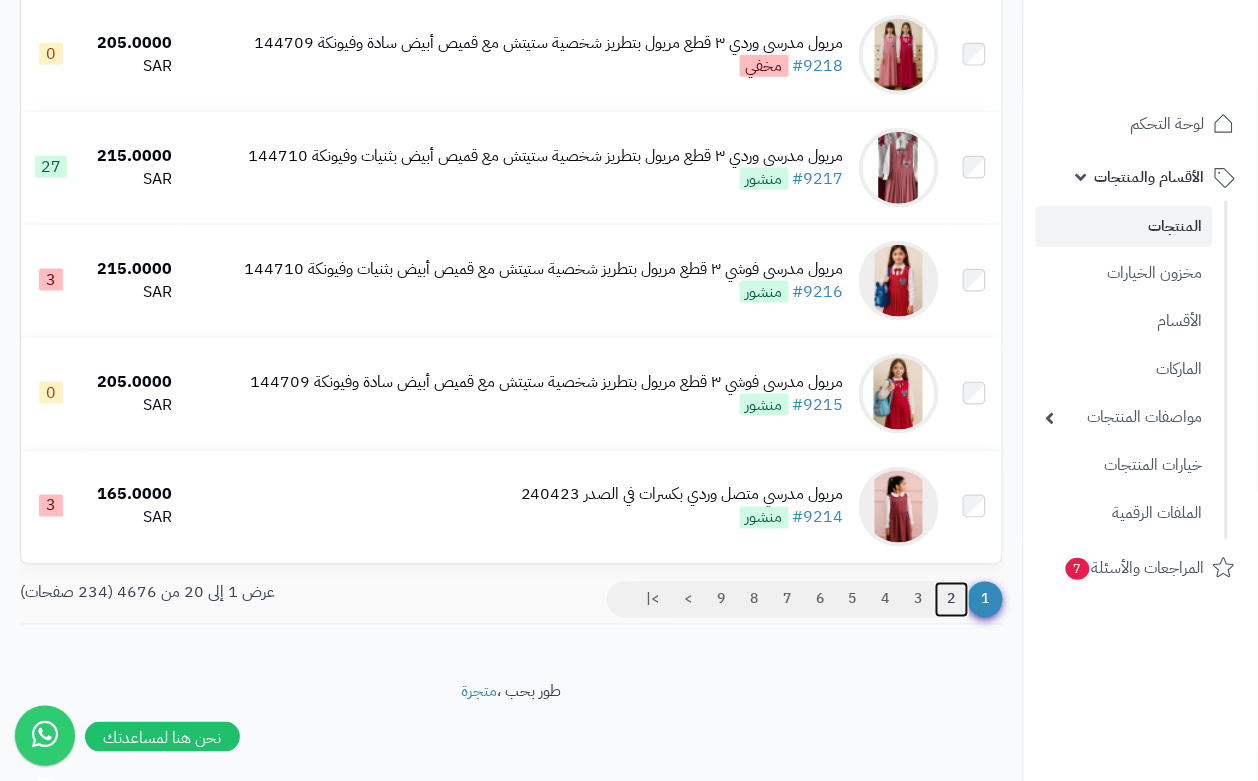 click on "2" at bounding box center [952, 600] 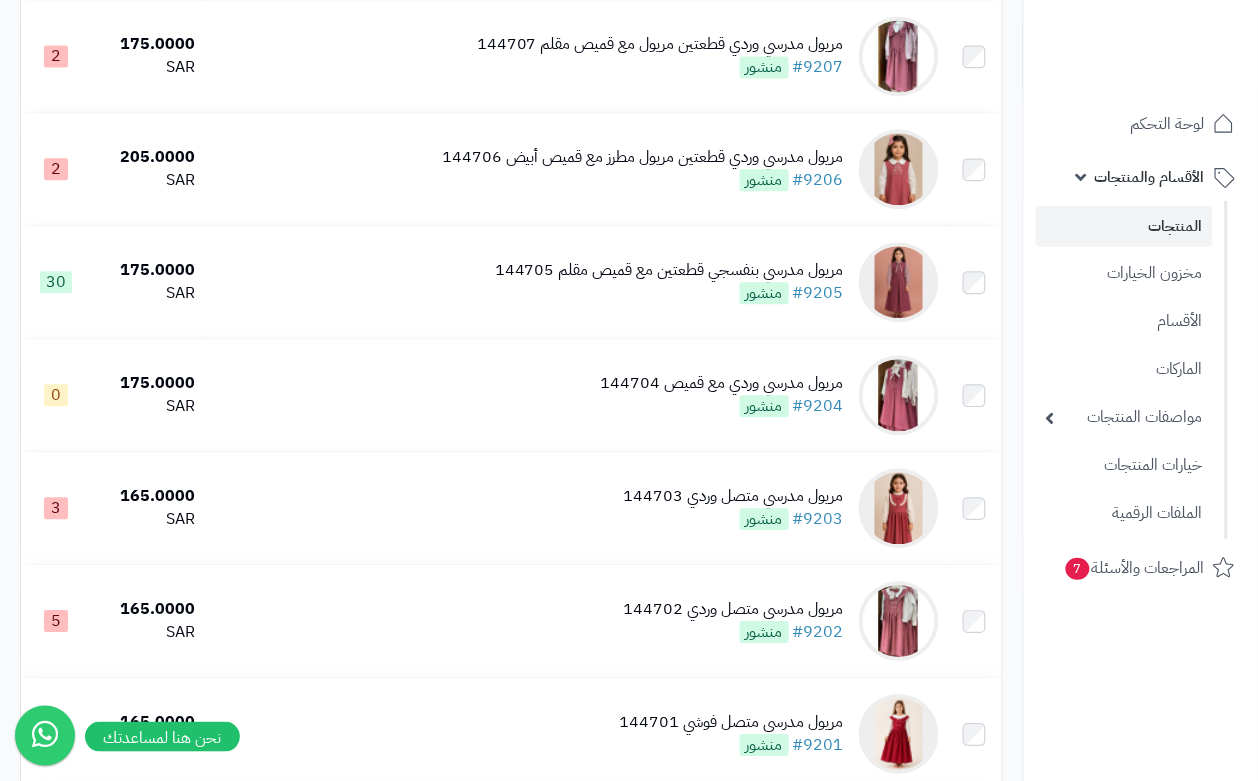 scroll, scrollTop: 1011, scrollLeft: 0, axis: vertical 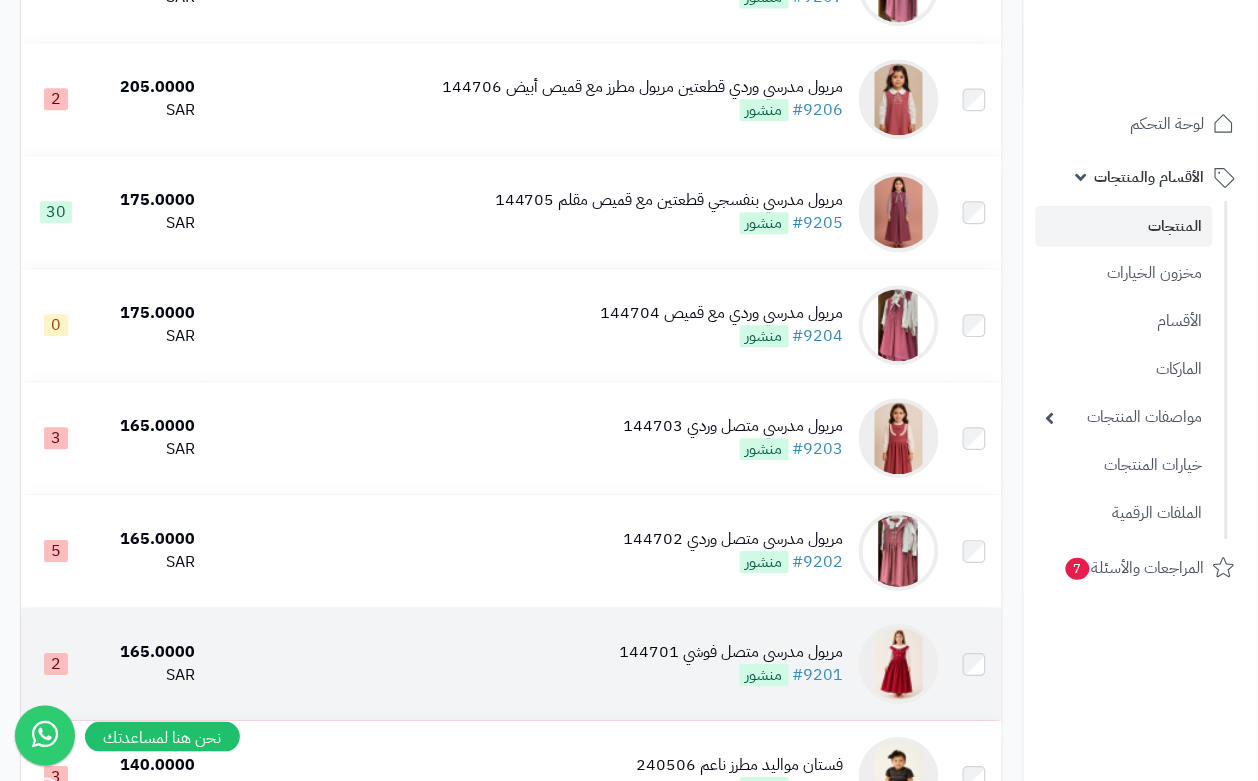click on "مريول مدرسي متصل فوشي [NUMBER]
# [NUMBER]
منشور" at bounding box center [732, 664] 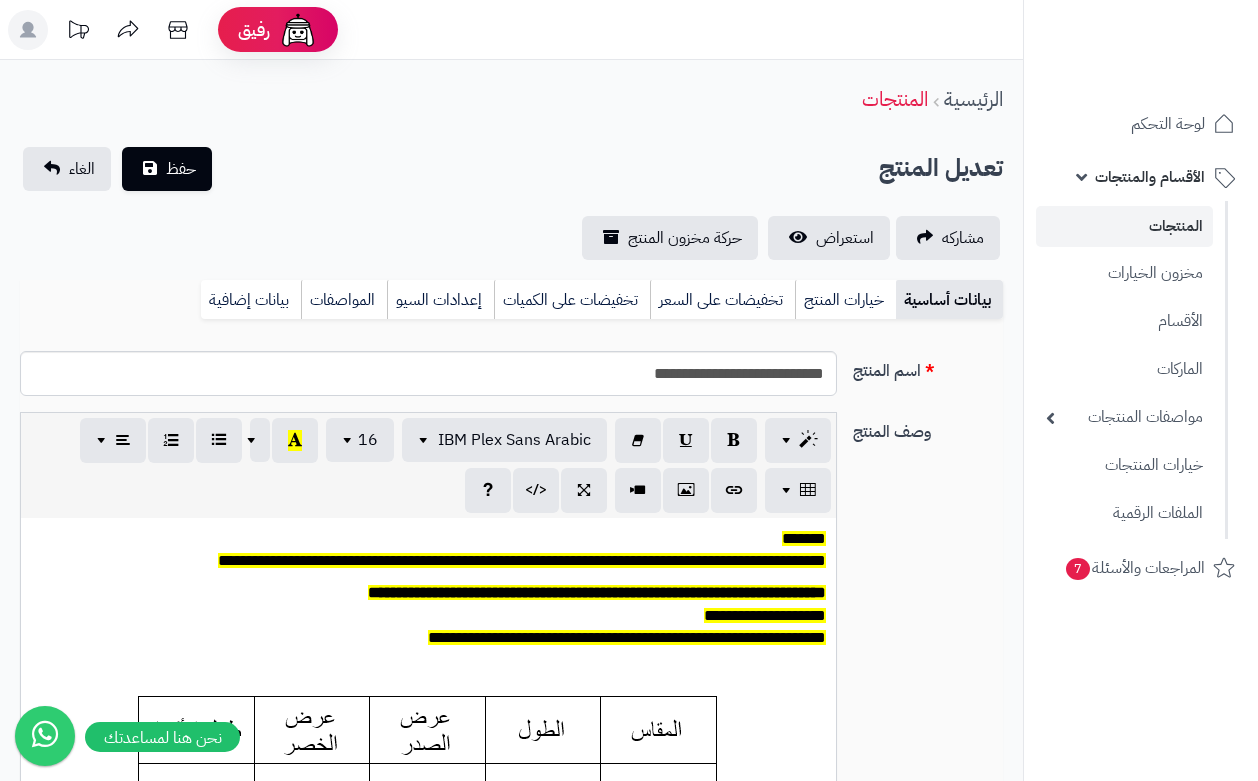 scroll, scrollTop: 0, scrollLeft: 0, axis: both 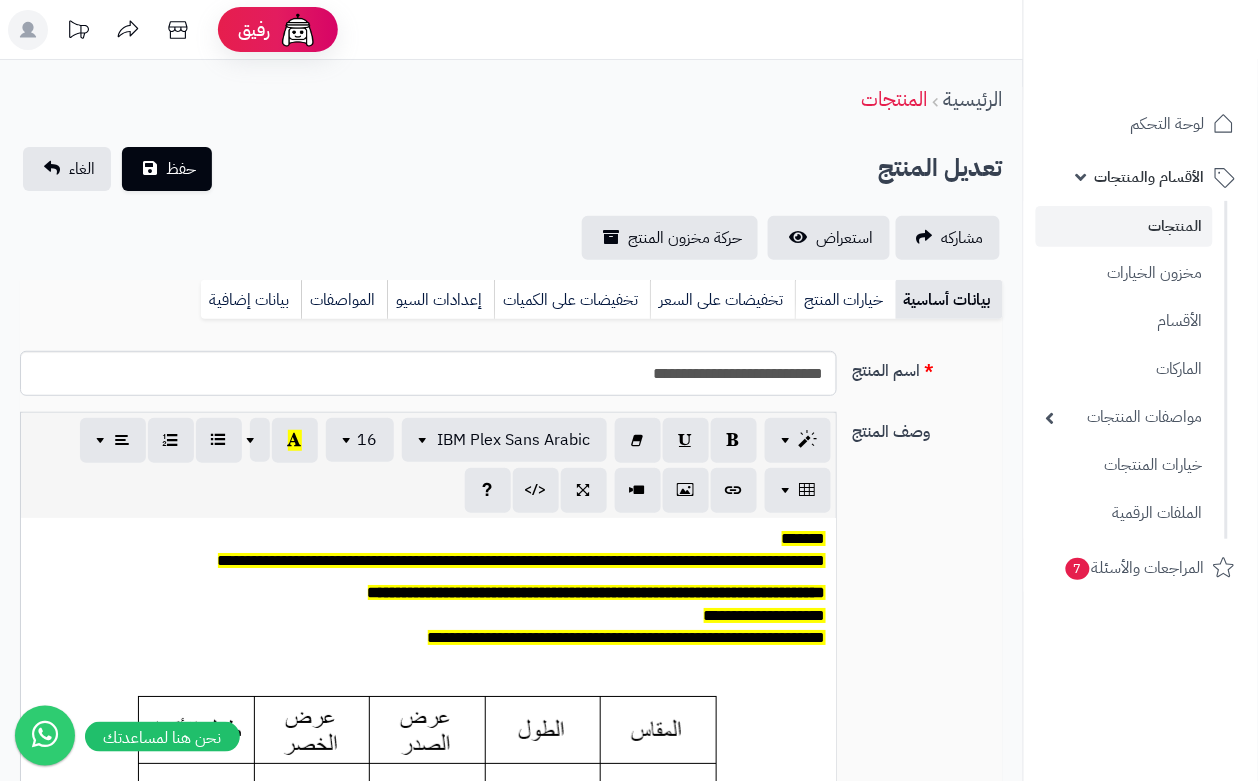 click on "خيارات المنتج" at bounding box center (845, 300) 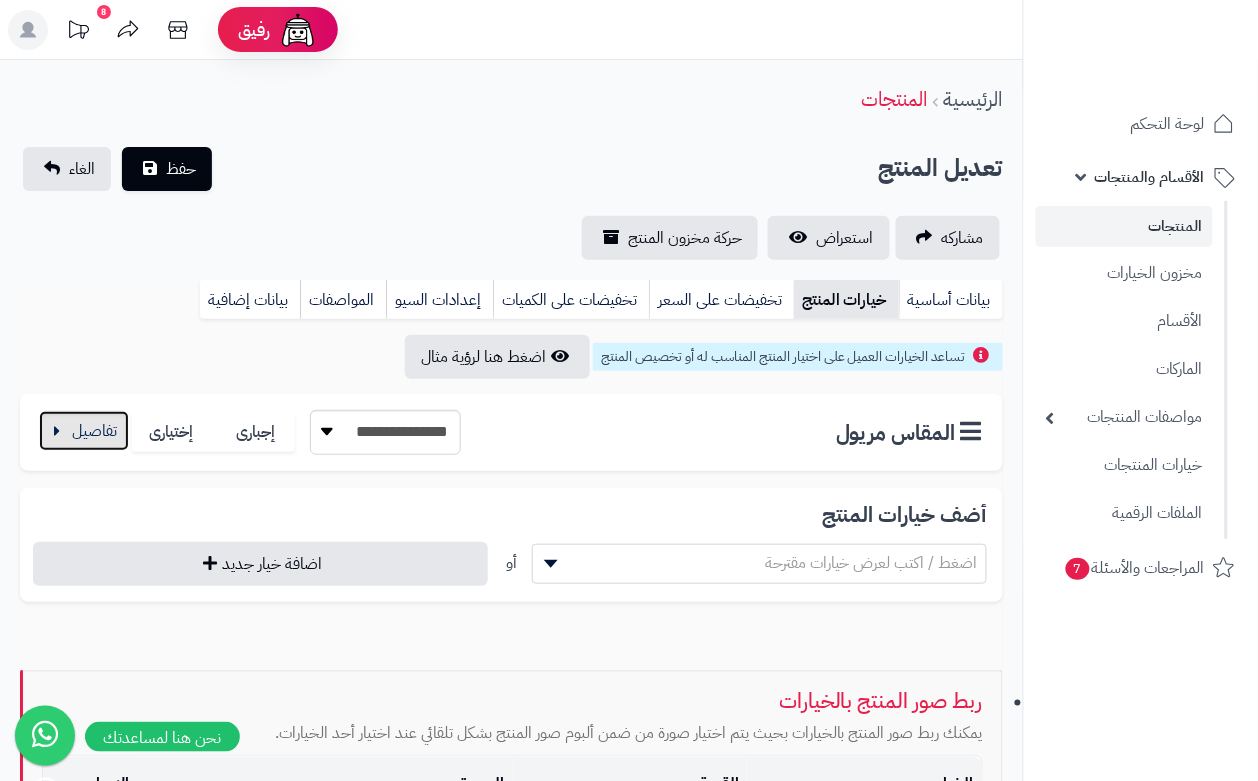 click at bounding box center (84, 431) 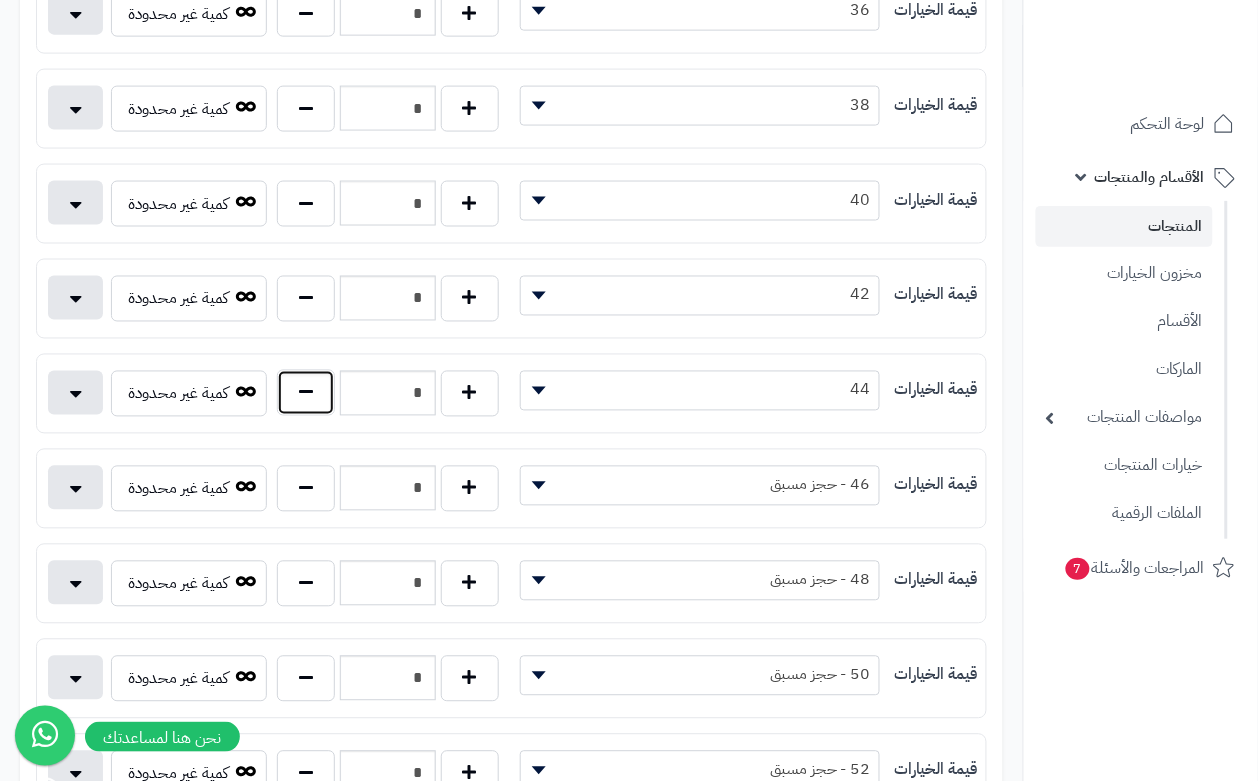 click at bounding box center (306, 393) 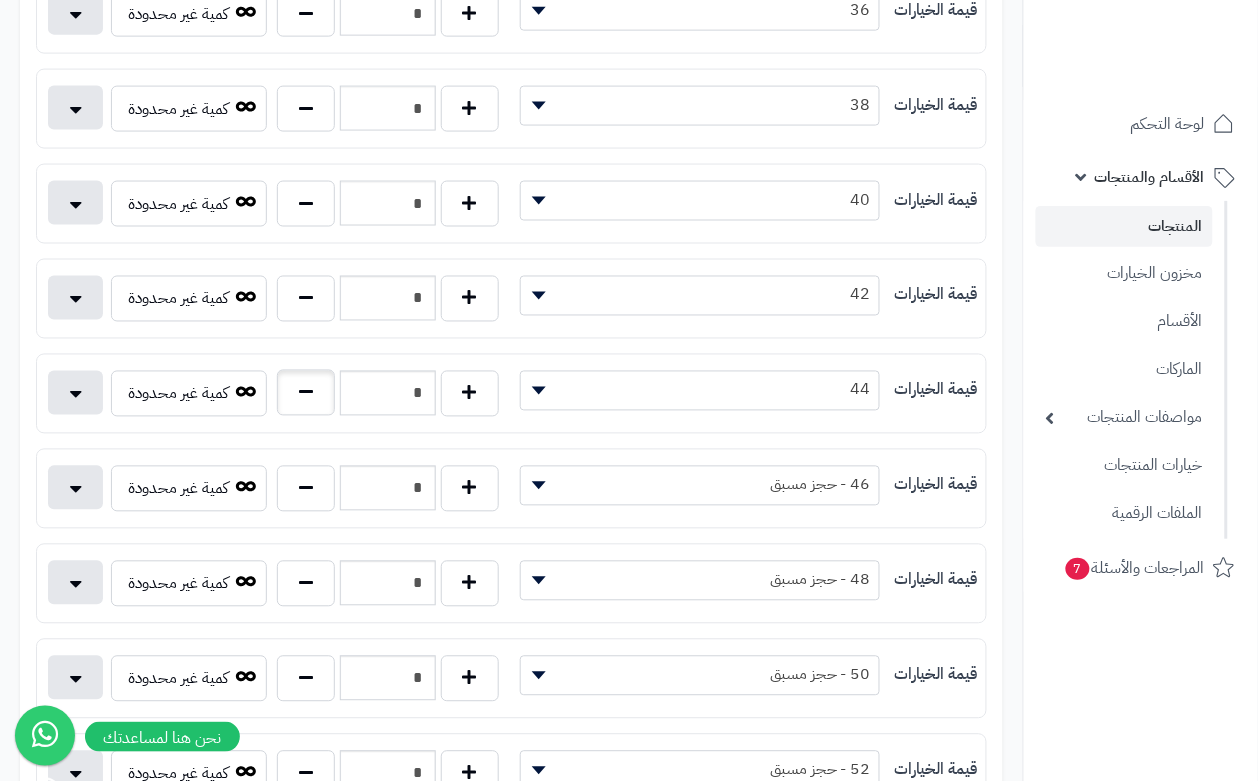 type on "*" 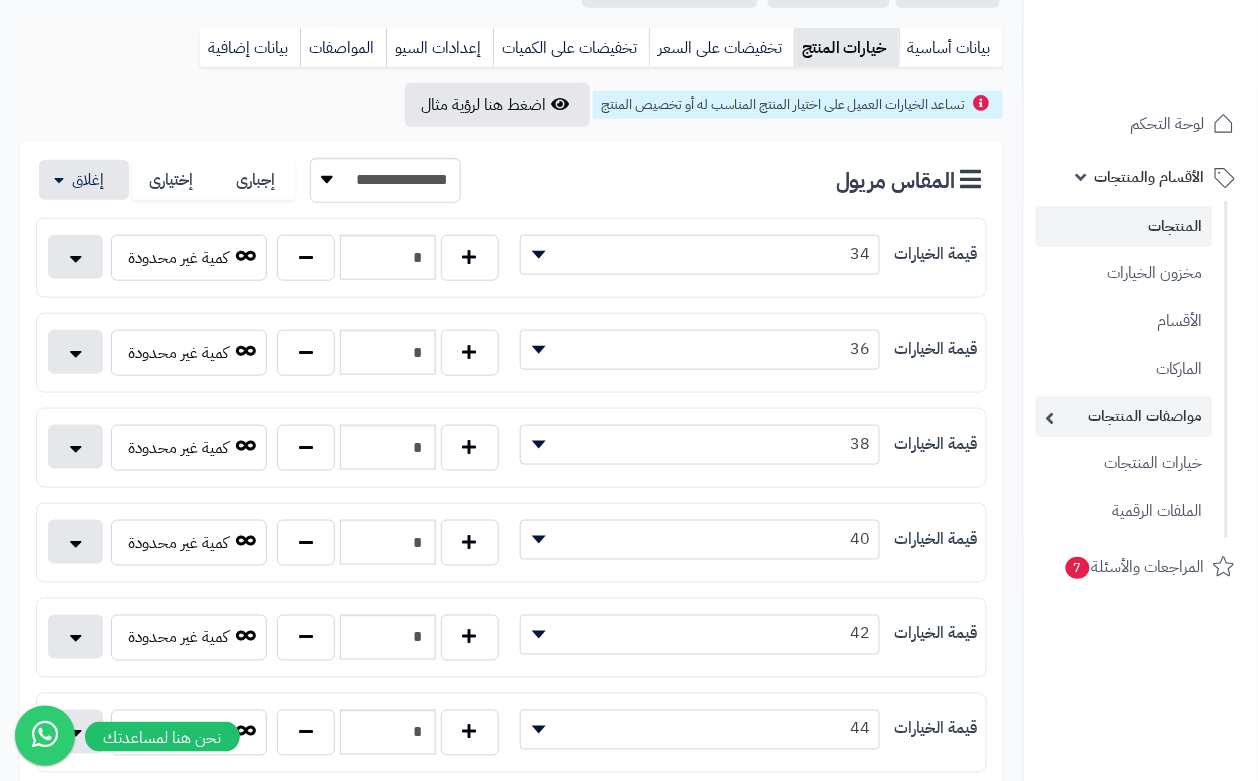 scroll, scrollTop: 0, scrollLeft: 0, axis: both 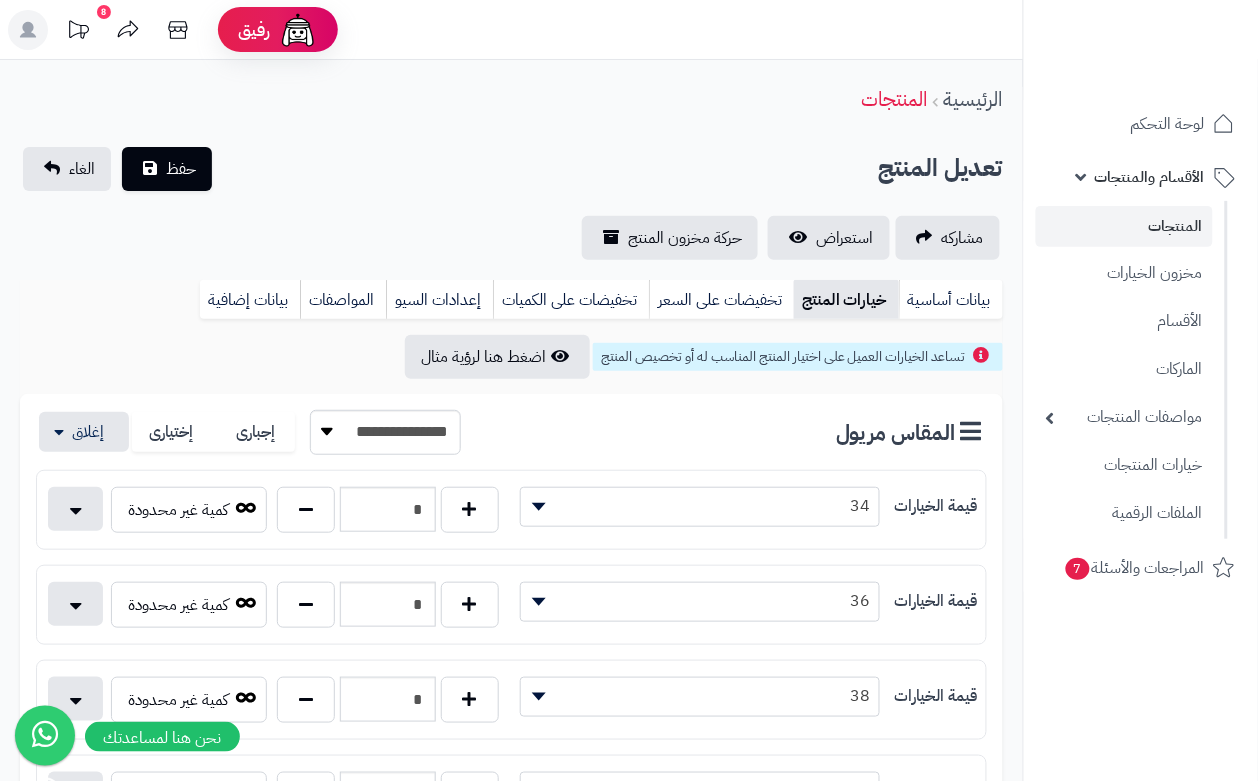 click on "تعديل المنتج
حفظ
الغاء" at bounding box center [511, 169] 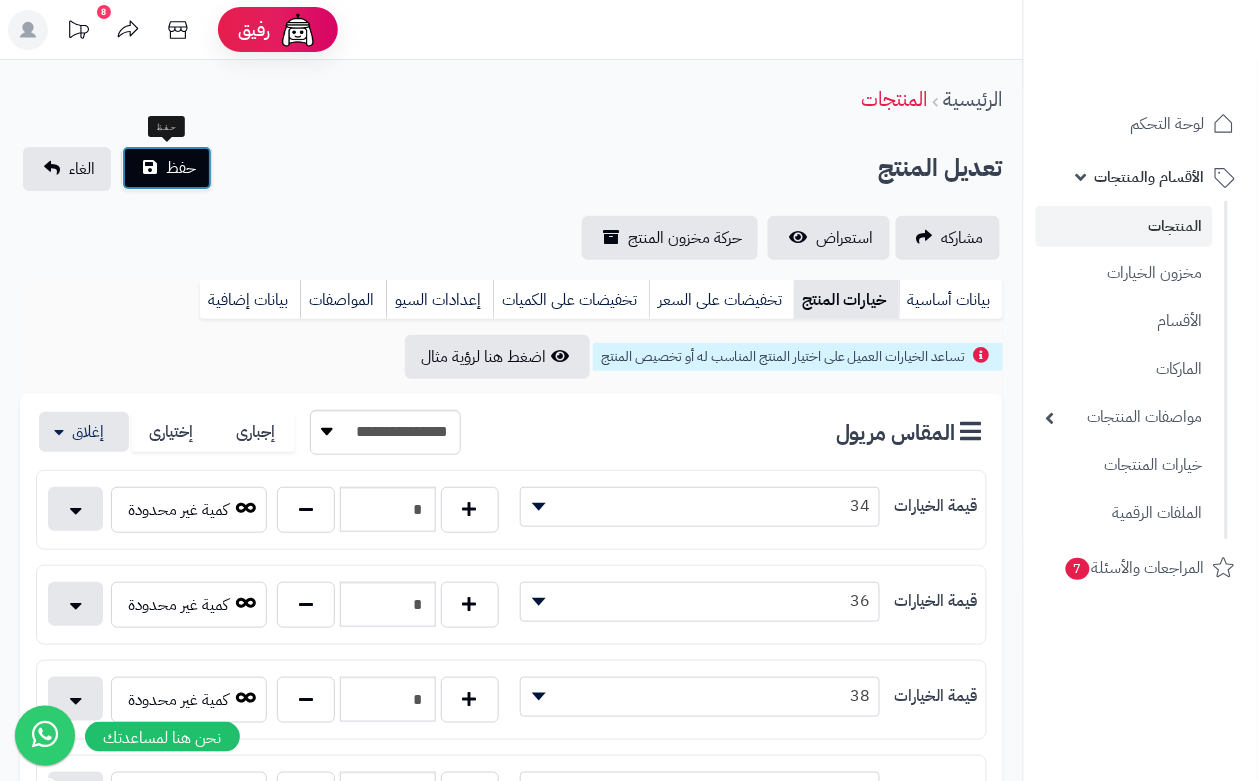 click on "حفظ" at bounding box center [181, 168] 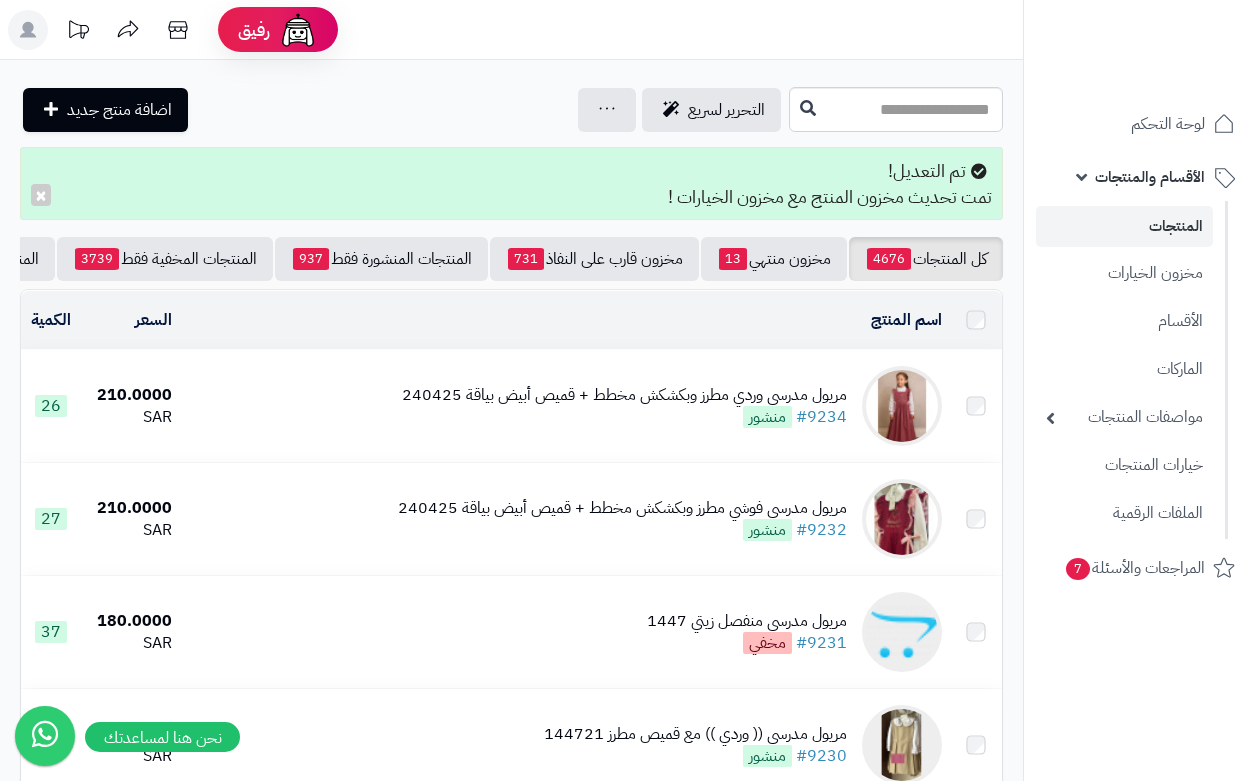 scroll, scrollTop: 0, scrollLeft: 0, axis: both 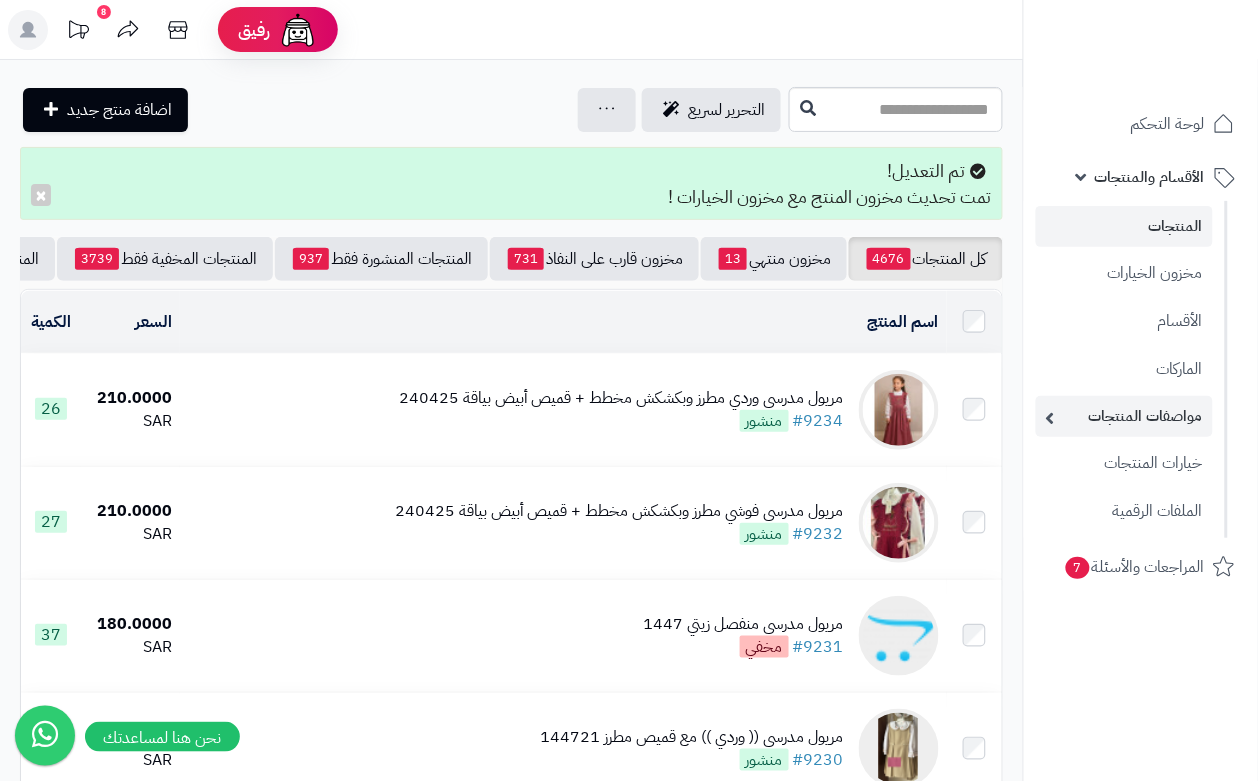 click on "مواصفات المنتجات" at bounding box center [1124, 416] 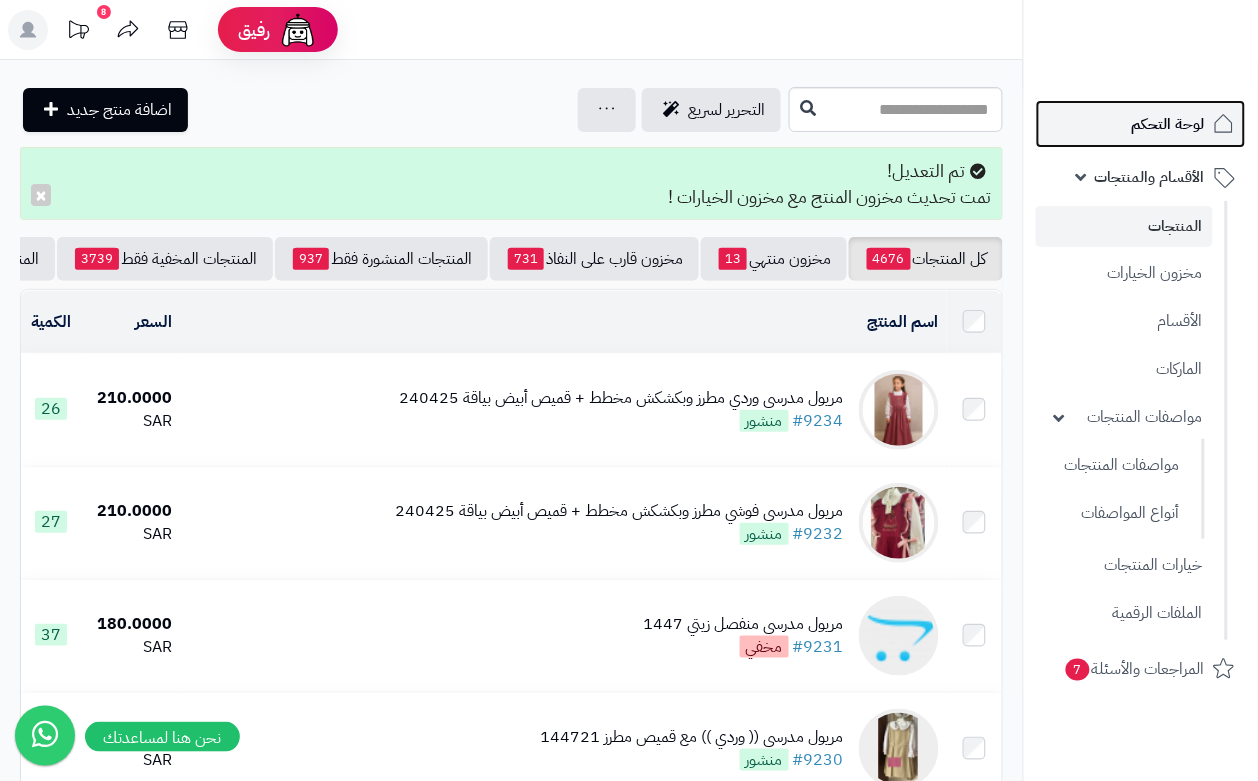 click on "لوحة التحكم" at bounding box center [1141, 124] 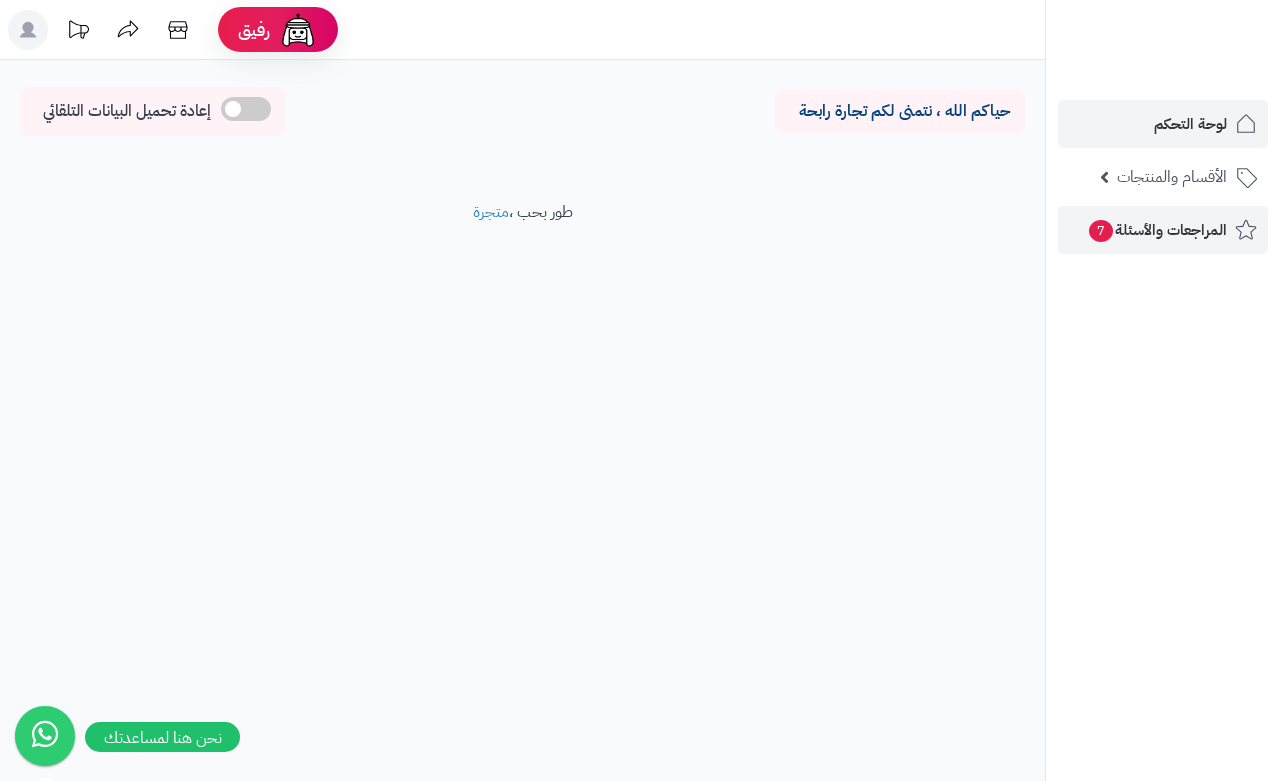 scroll, scrollTop: 0, scrollLeft: 0, axis: both 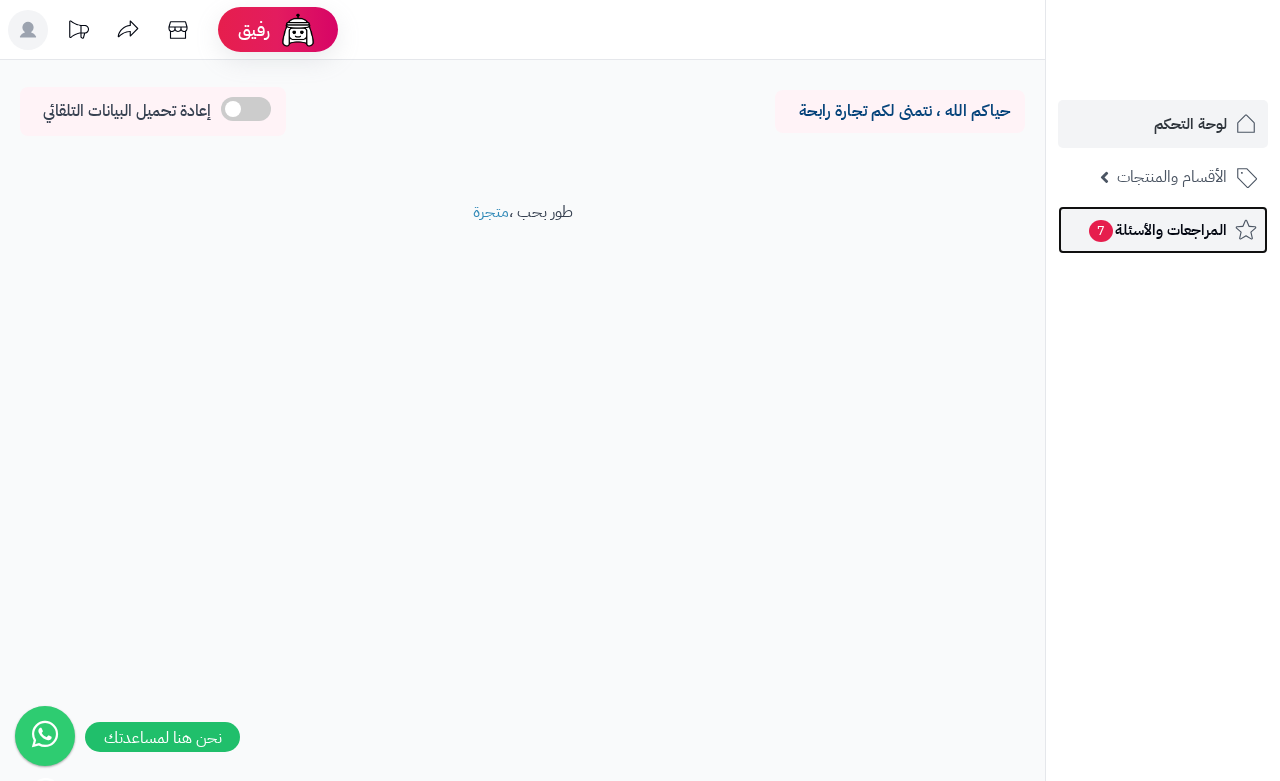 click on "7" at bounding box center (1101, 231) 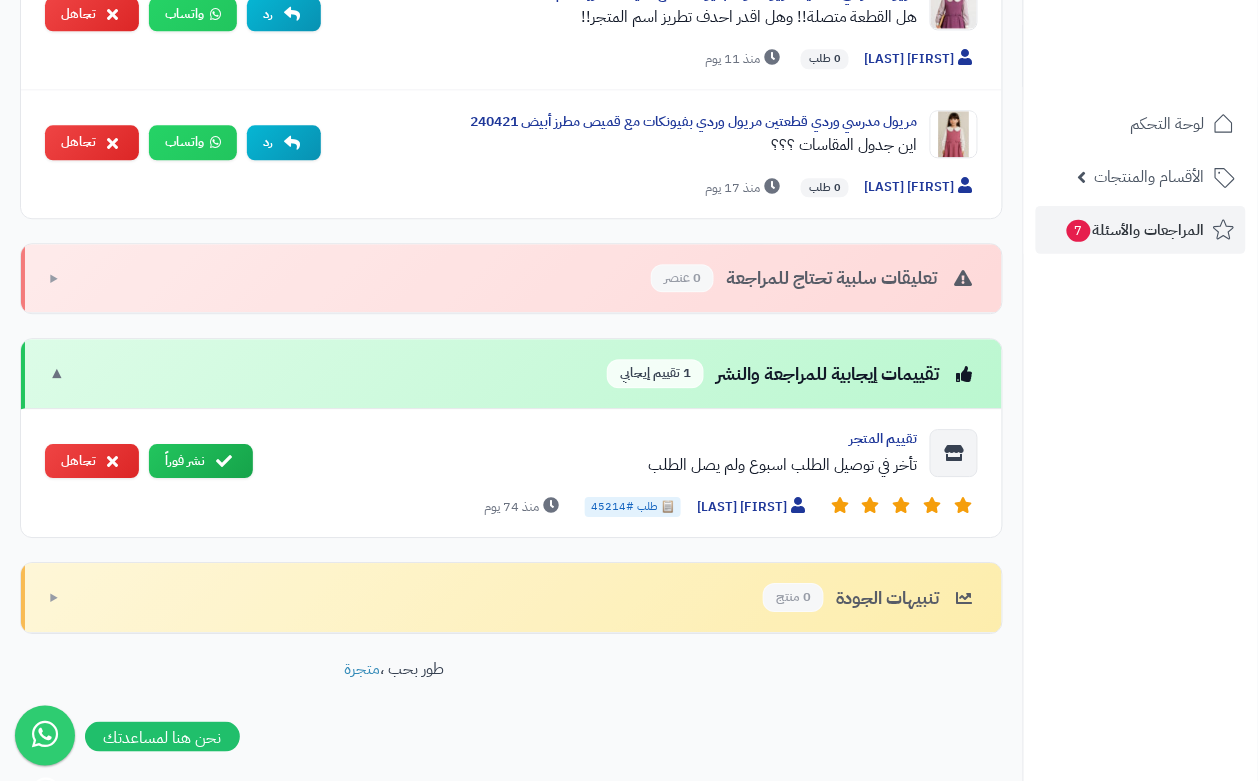 scroll, scrollTop: 1051, scrollLeft: 0, axis: vertical 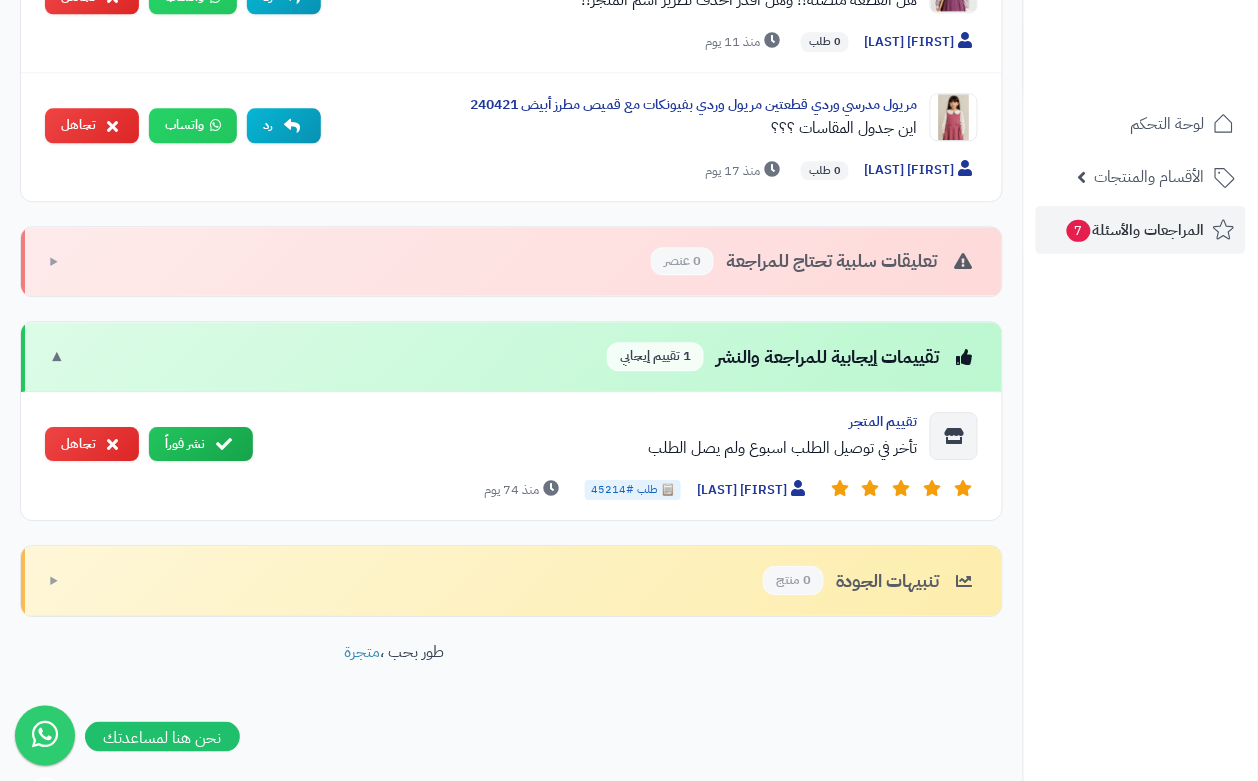 click on "تعليقات سلبية تحتاج للمراجعة
0                                عنصر" at bounding box center (814, 261) 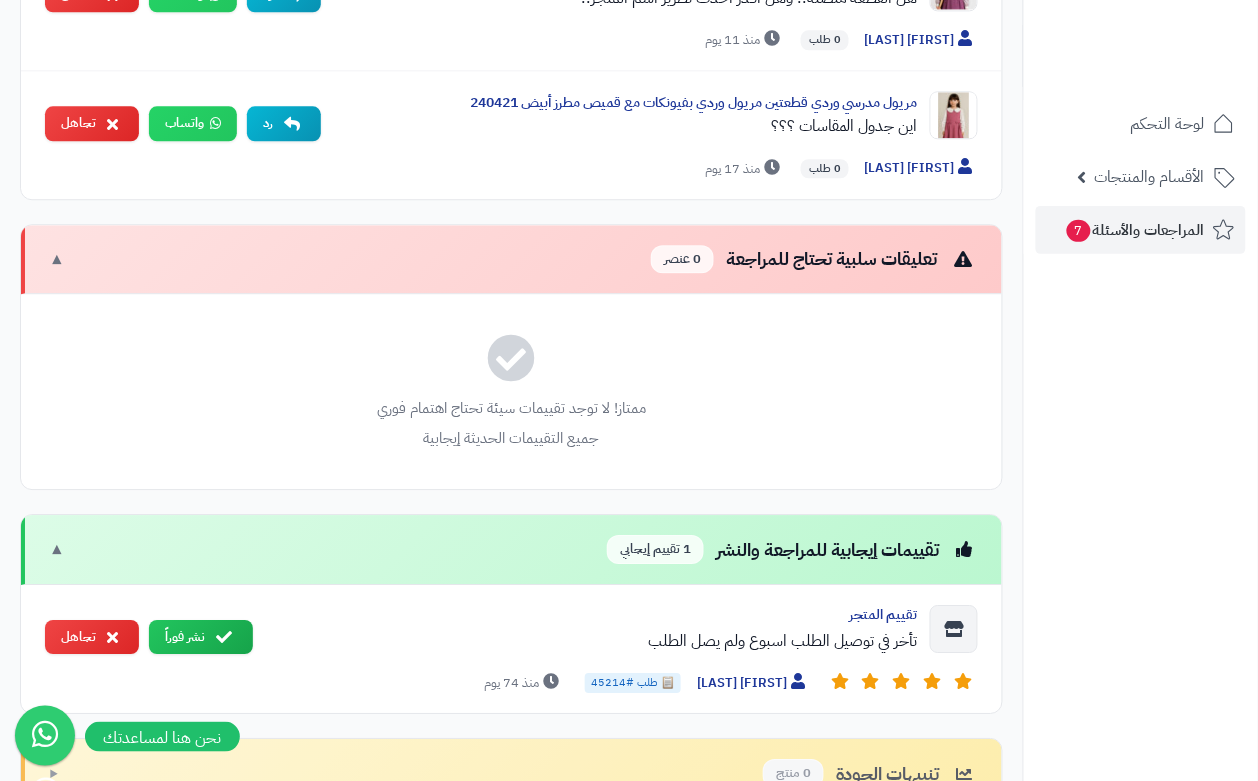 click on "تعليقات سلبية تحتاج للمراجعة
0                                عنصر" at bounding box center (814, 259) 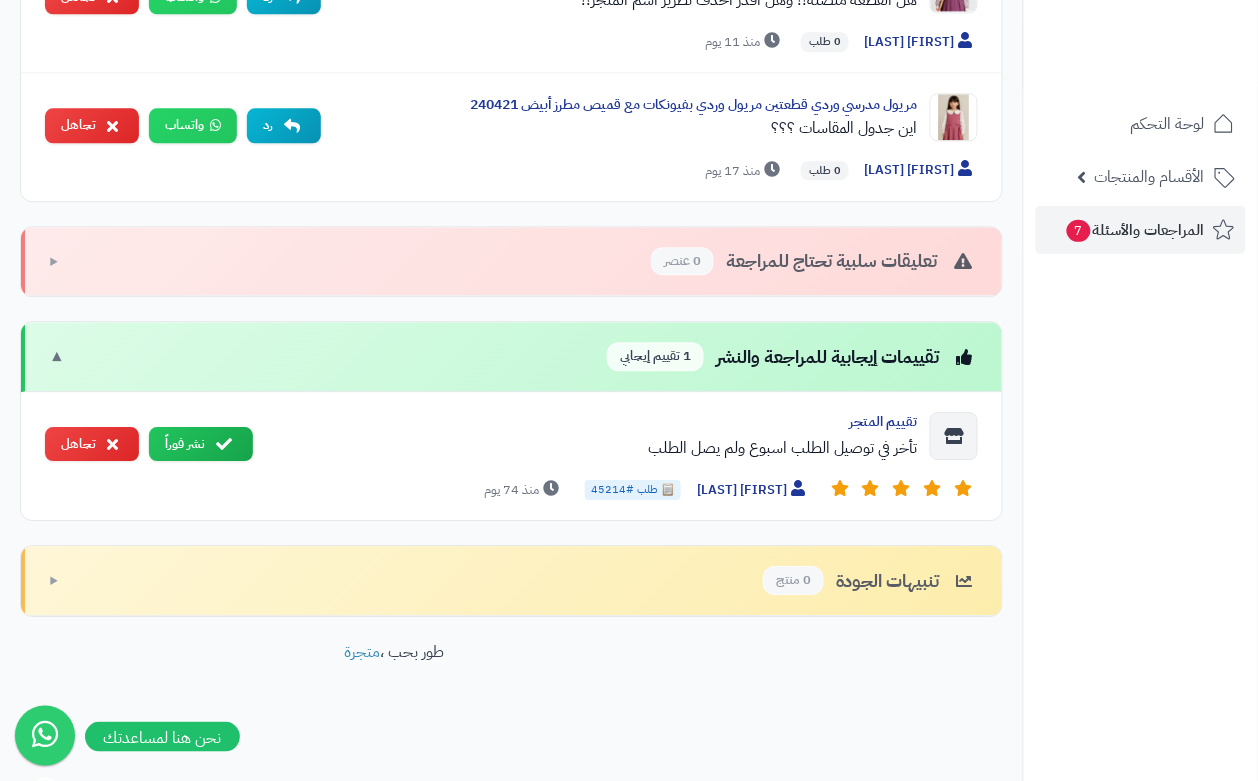 click on "تقييمات إيجابية للمراجعة والنشر
1 تقييم
إيجابي" at bounding box center [792, 356] 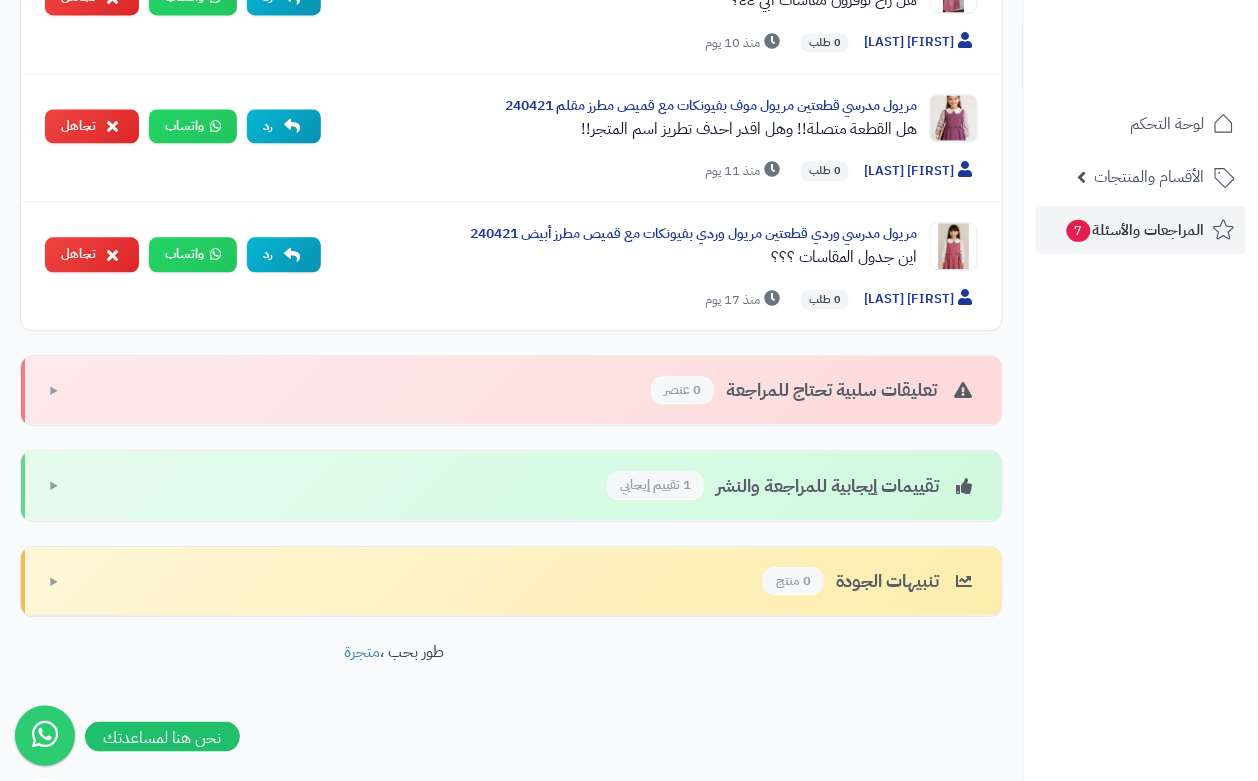 scroll, scrollTop: 923, scrollLeft: 0, axis: vertical 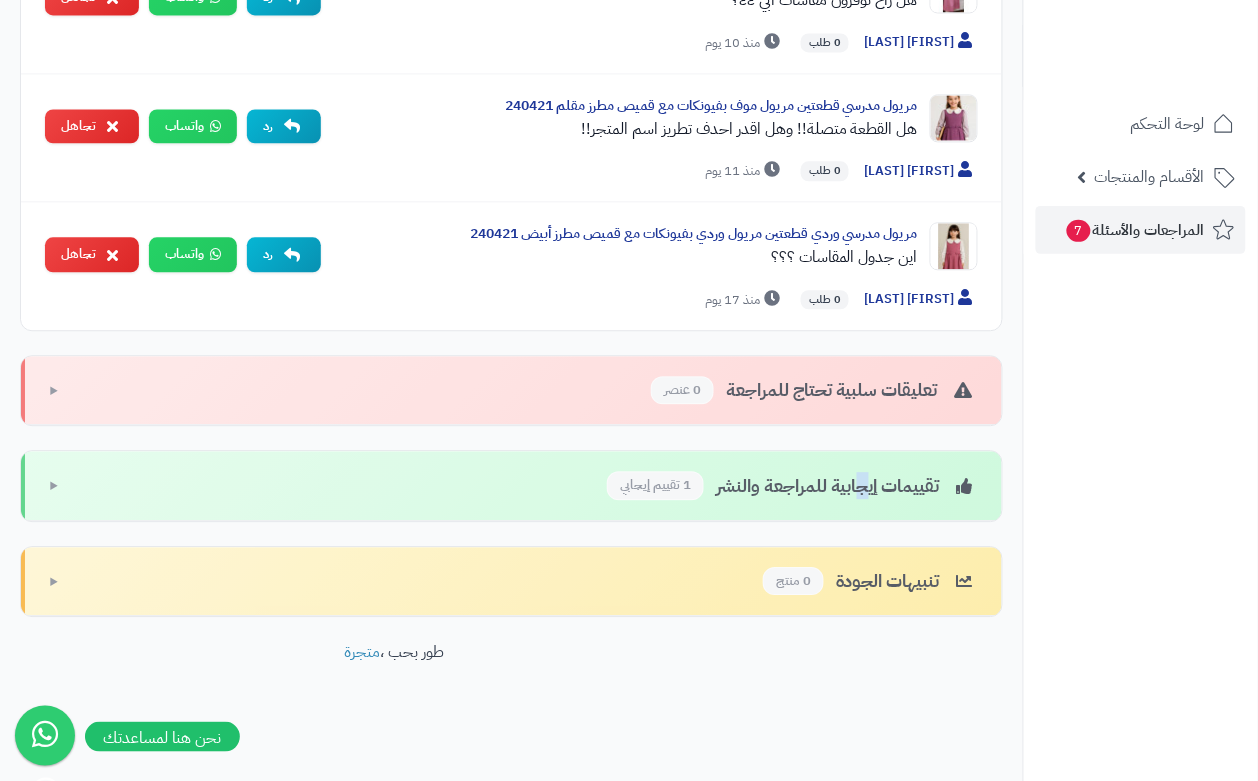 click on "تقييمات إيجابية للمراجعة والنشر
1 تقييم
إيجابي" at bounding box center (792, 485) 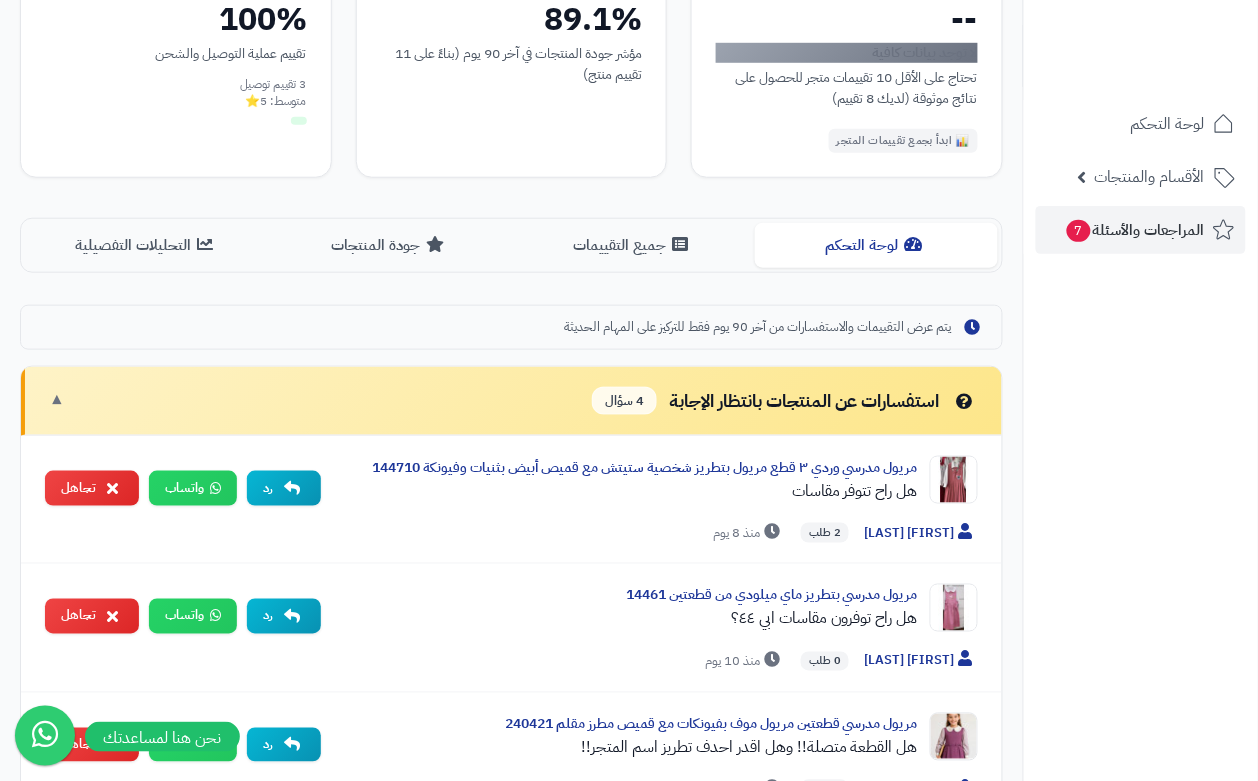 scroll, scrollTop: 0, scrollLeft: 0, axis: both 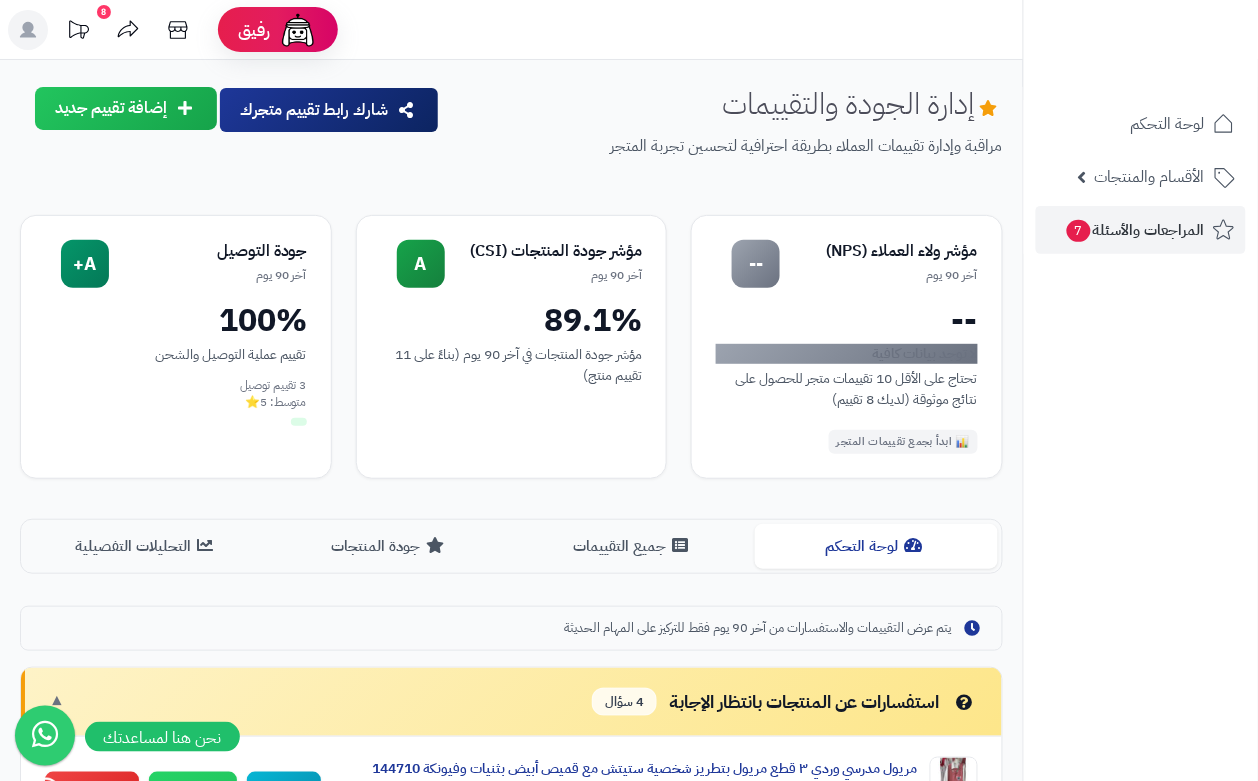 click 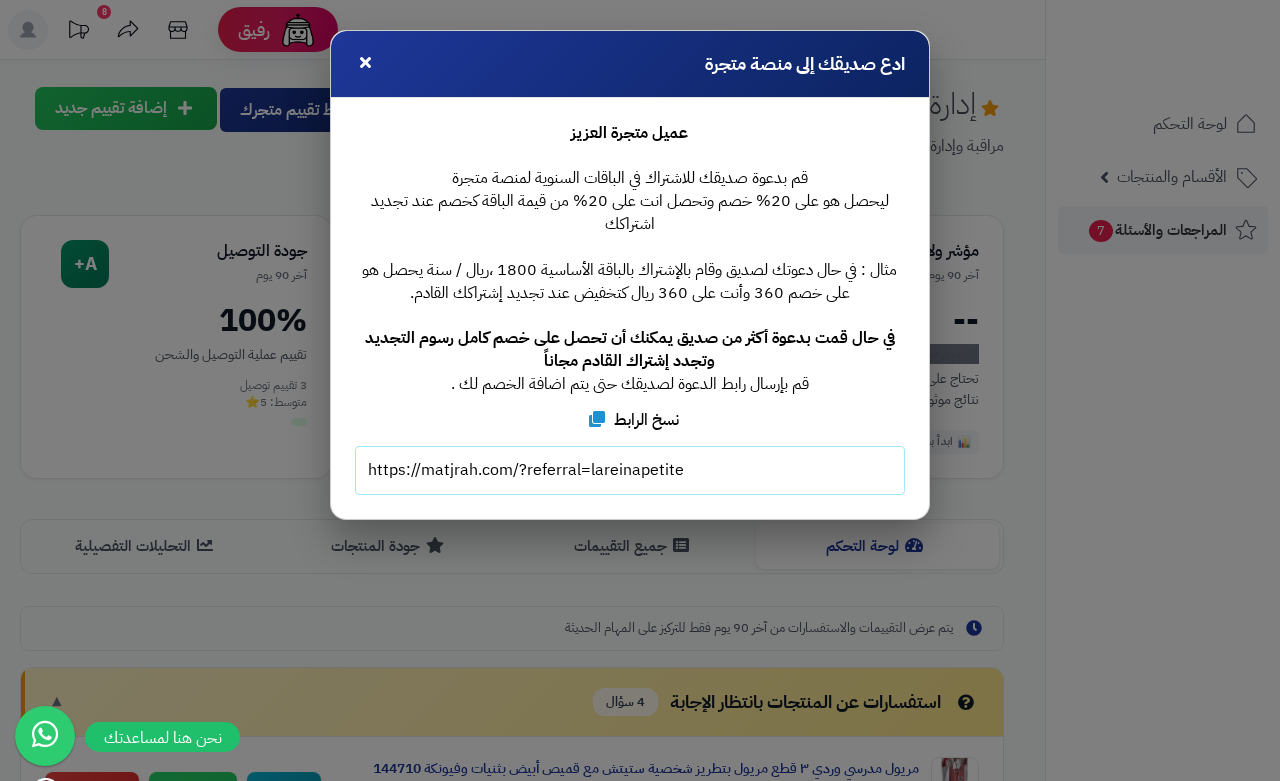click on "**********" at bounding box center [640, 390] 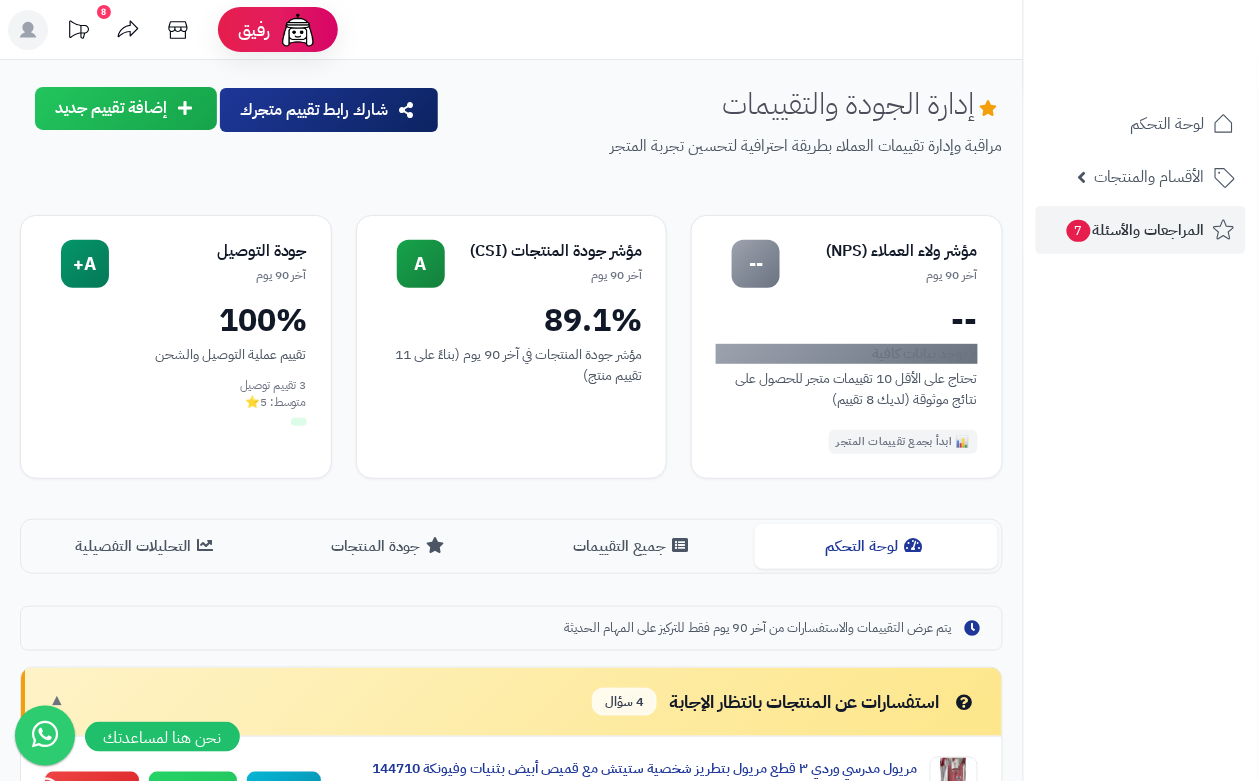 click 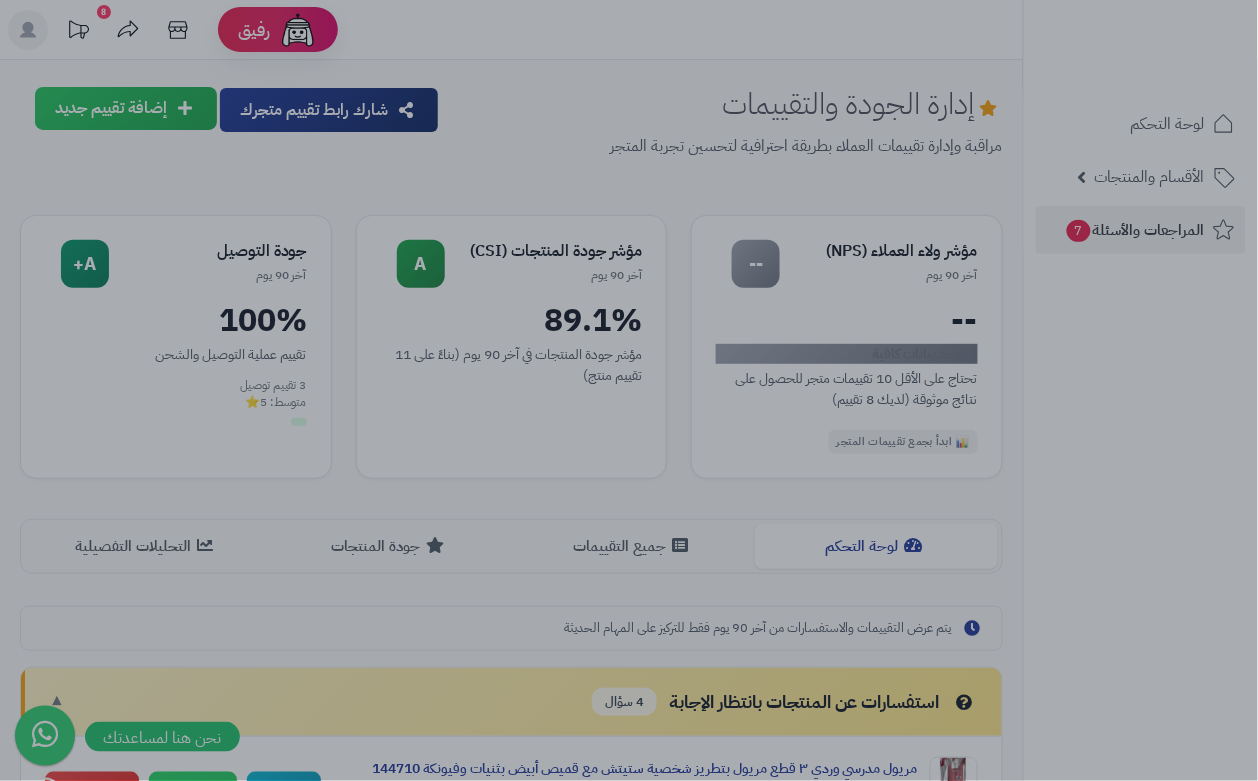 click at bounding box center [629, 390] 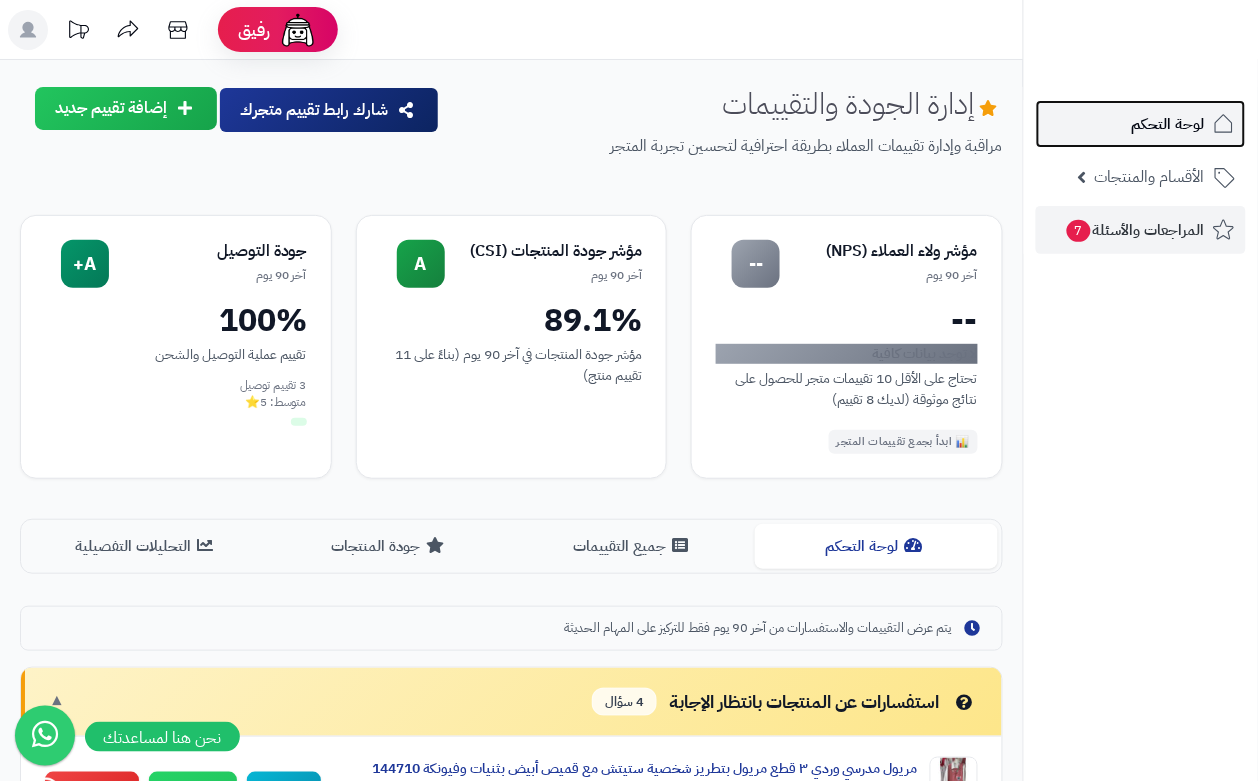 click on "لوحة التحكم" at bounding box center [1141, 124] 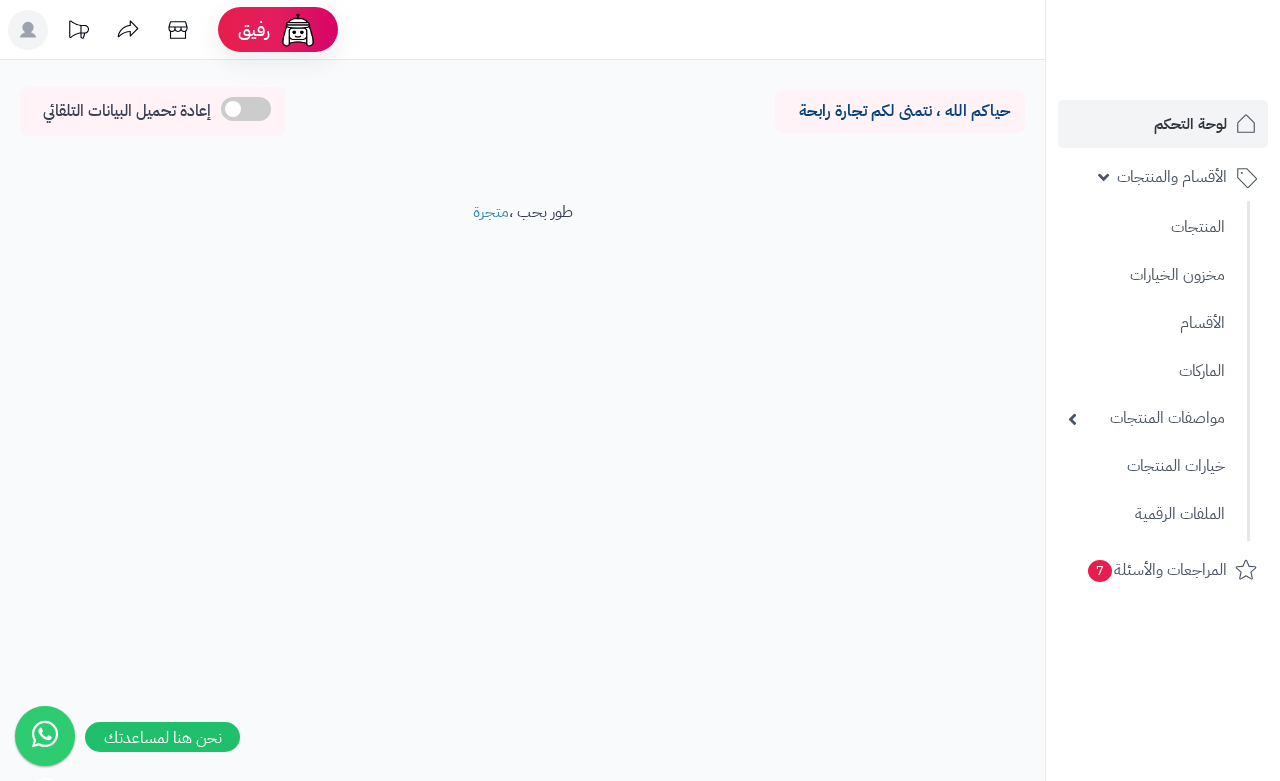 scroll, scrollTop: 0, scrollLeft: 0, axis: both 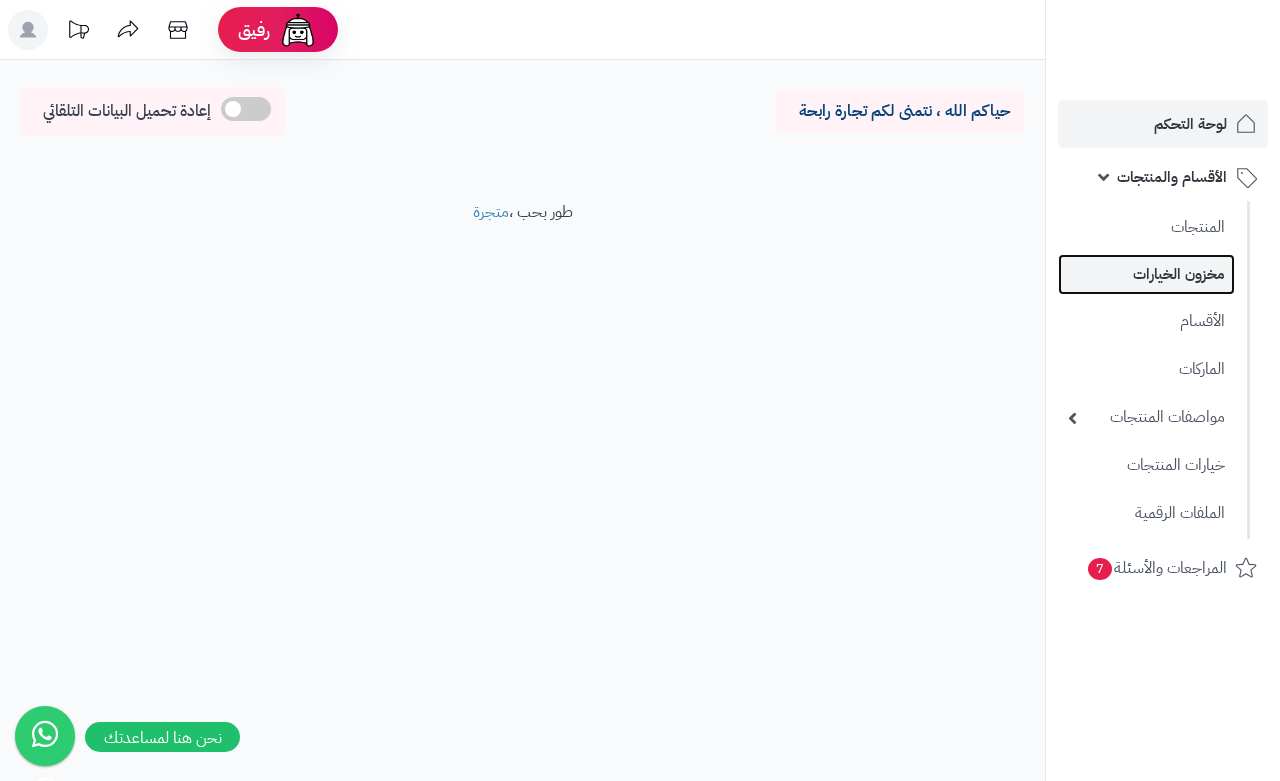 click on "مخزون الخيارات" at bounding box center (1146, 274) 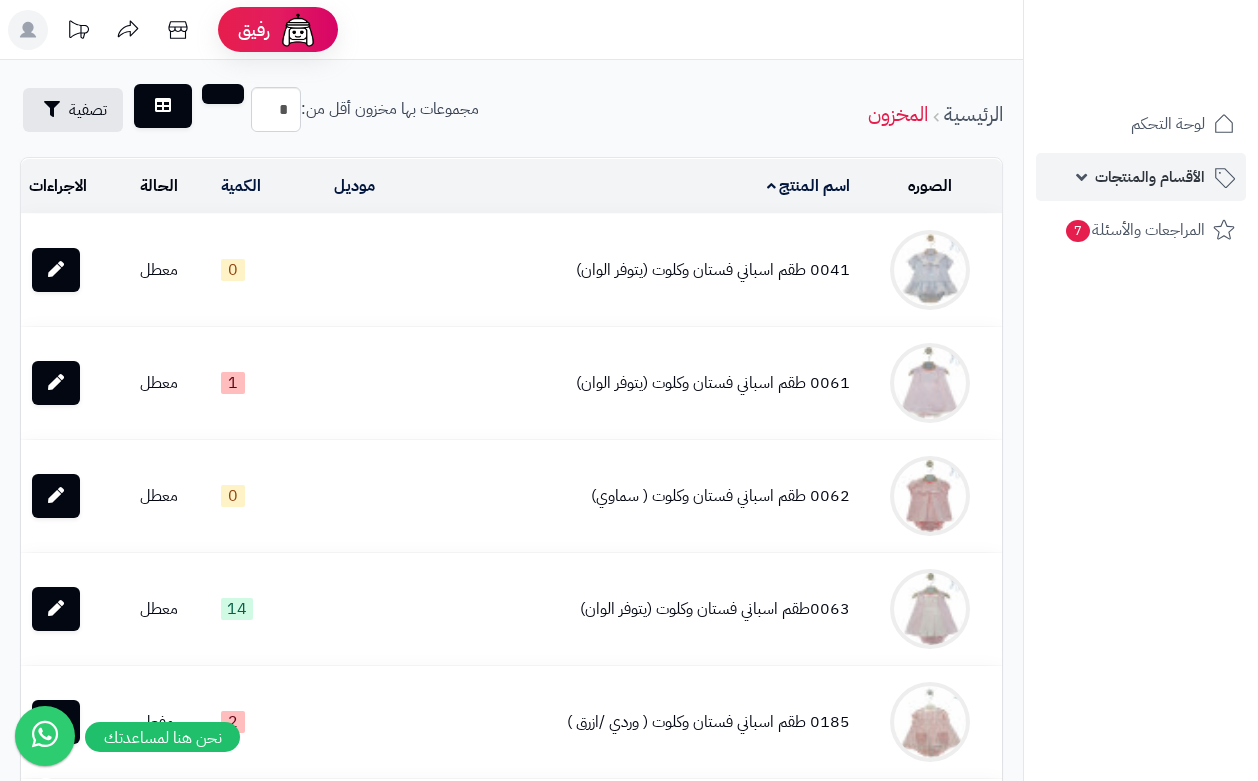 scroll, scrollTop: 0, scrollLeft: 0, axis: both 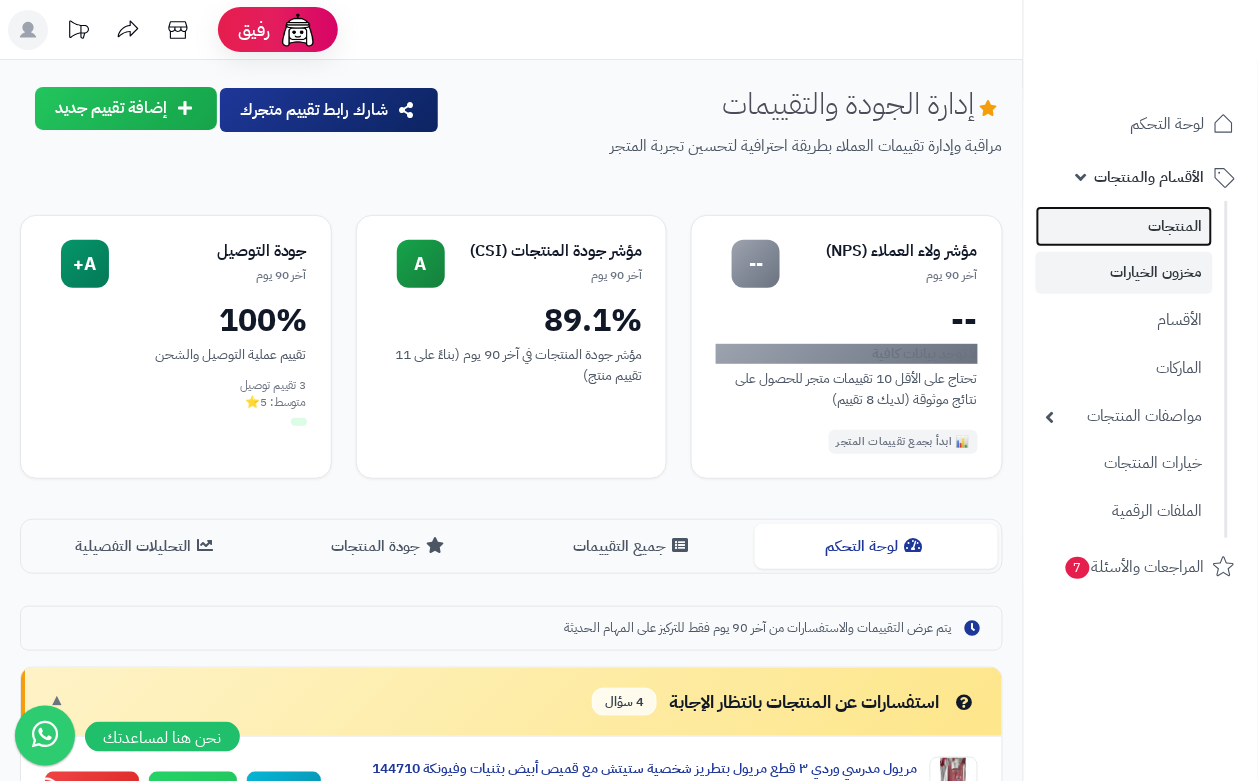 click on "المنتجات" at bounding box center [1124, 226] 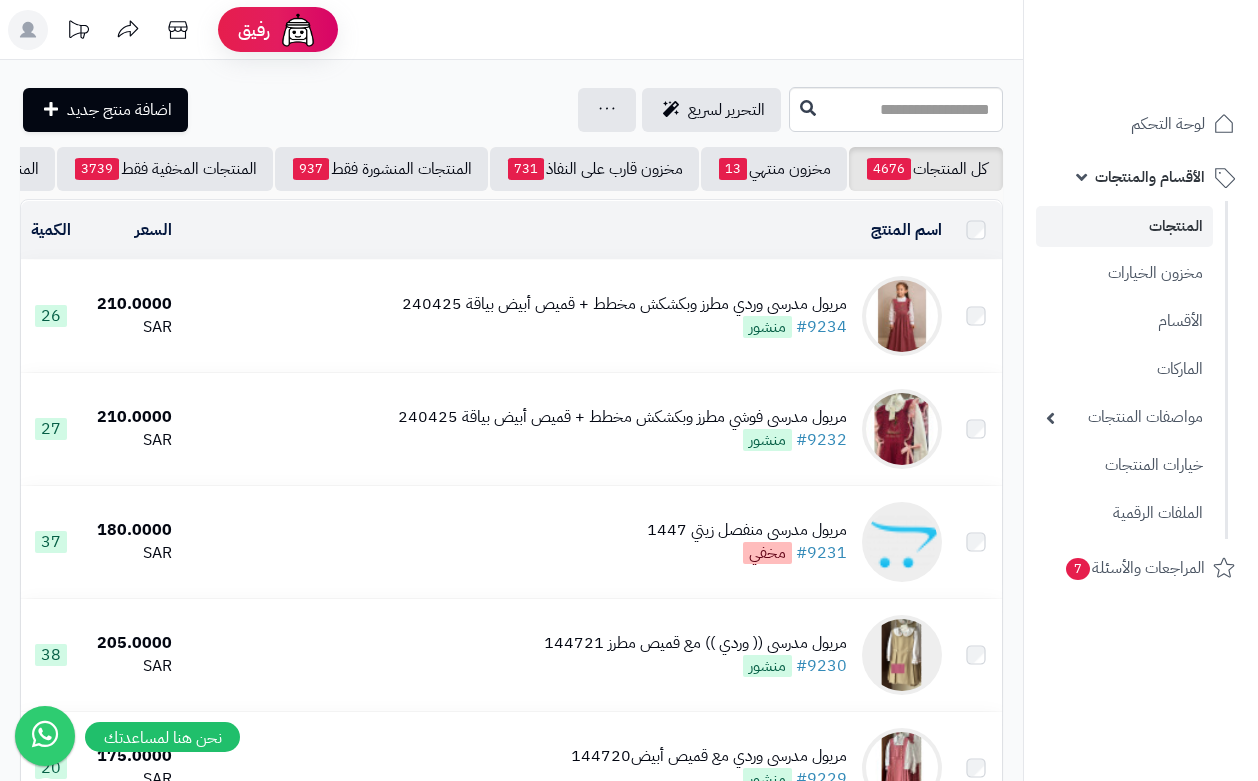 scroll, scrollTop: 0, scrollLeft: 0, axis: both 